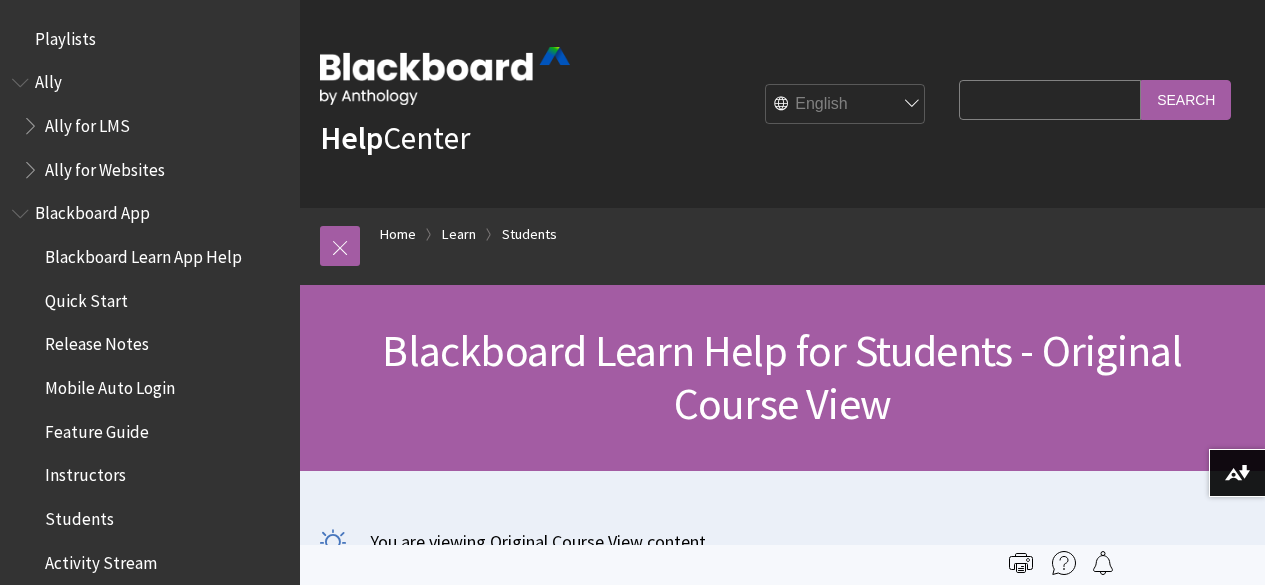 scroll, scrollTop: 0, scrollLeft: 0, axis: both 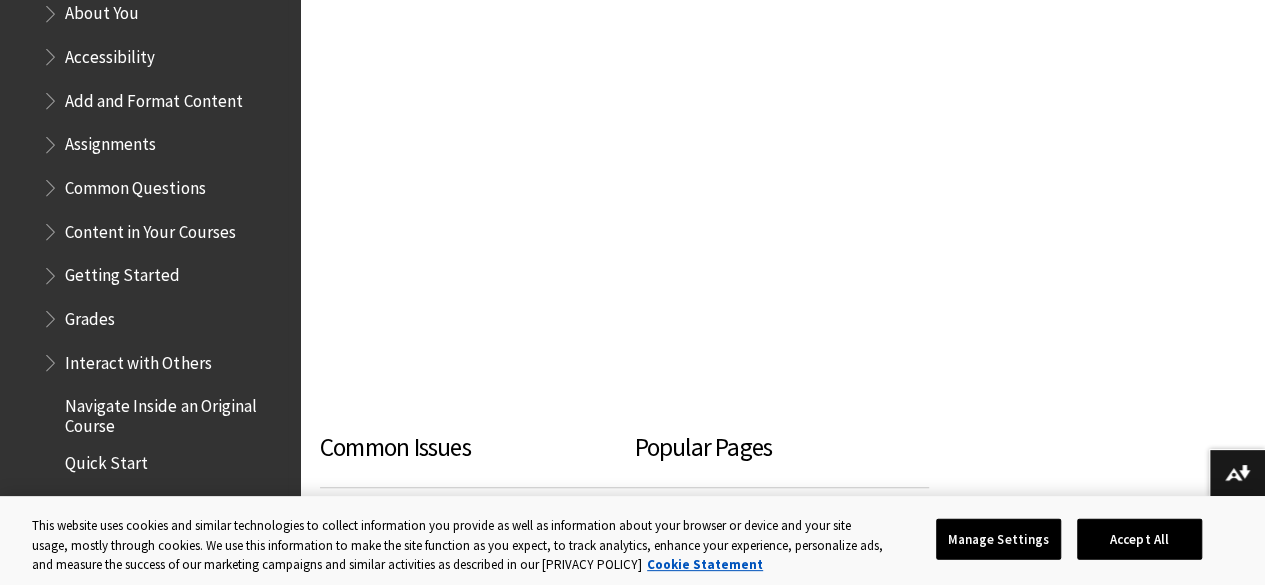 click on "Common Questions" at bounding box center (102, 10) 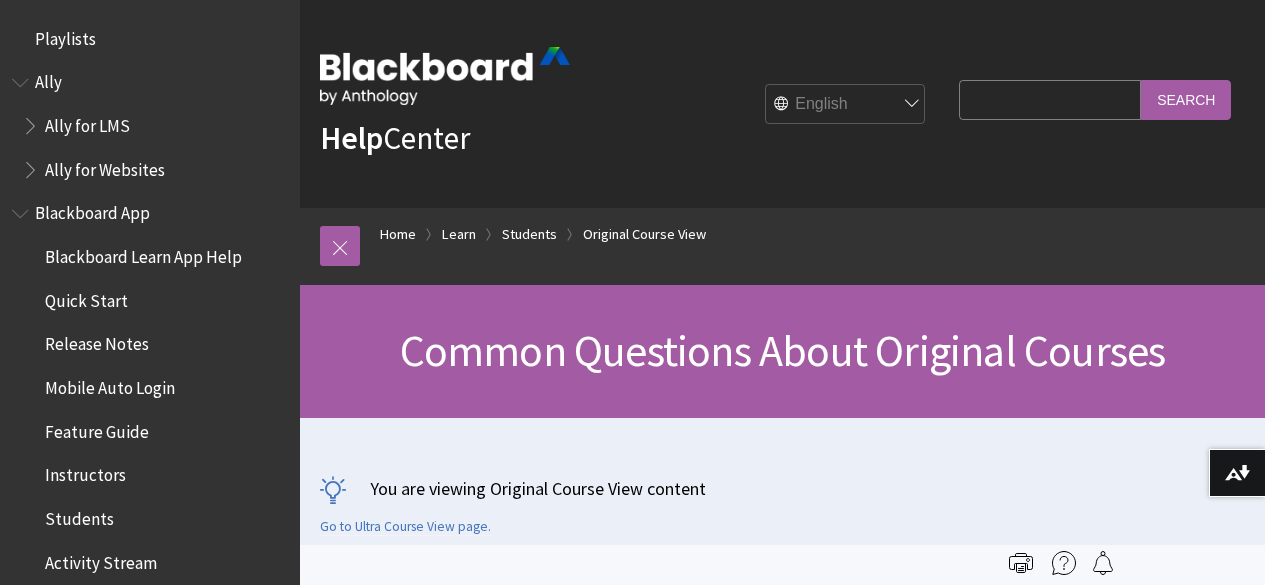 scroll, scrollTop: 0, scrollLeft: 0, axis: both 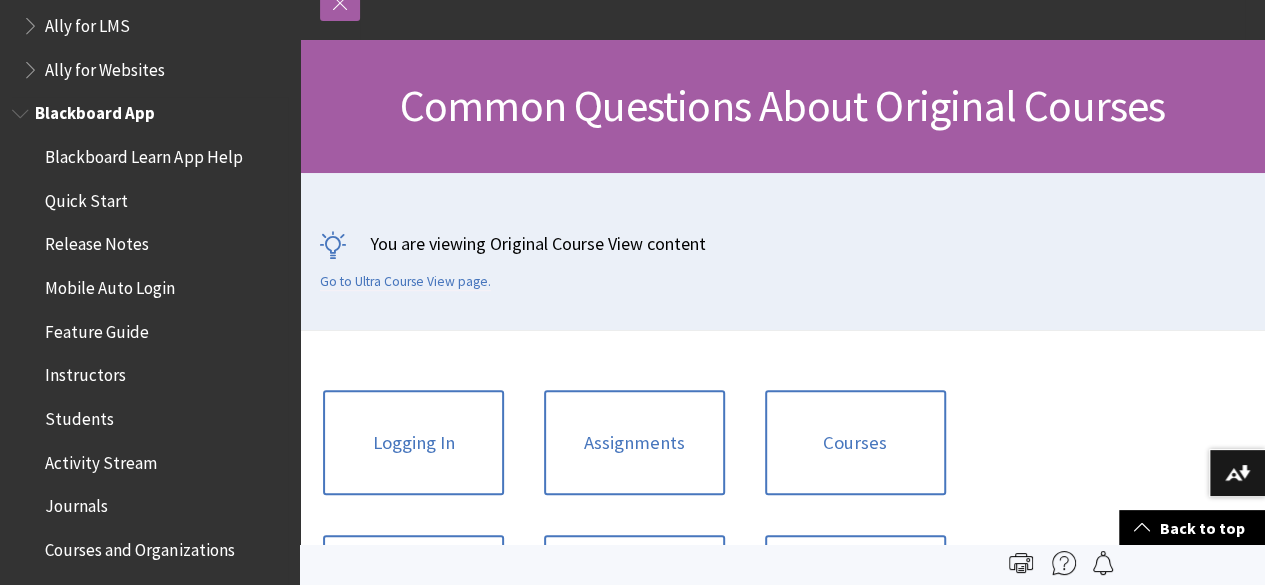 click on "Quick Start" at bounding box center [143, 153] 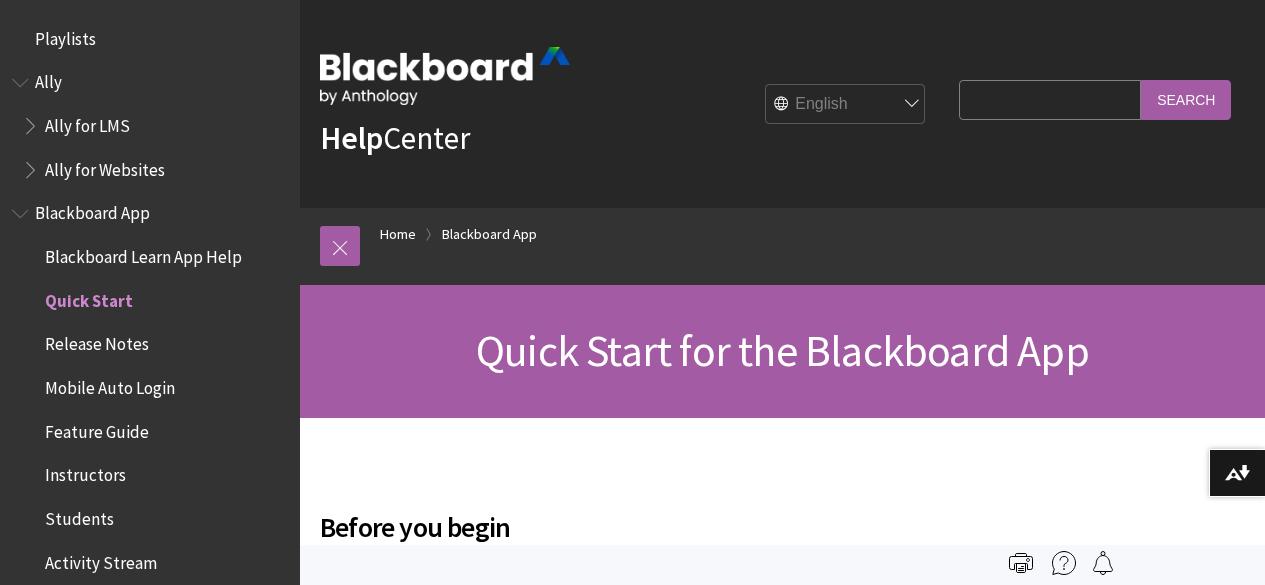 scroll, scrollTop: 0, scrollLeft: 0, axis: both 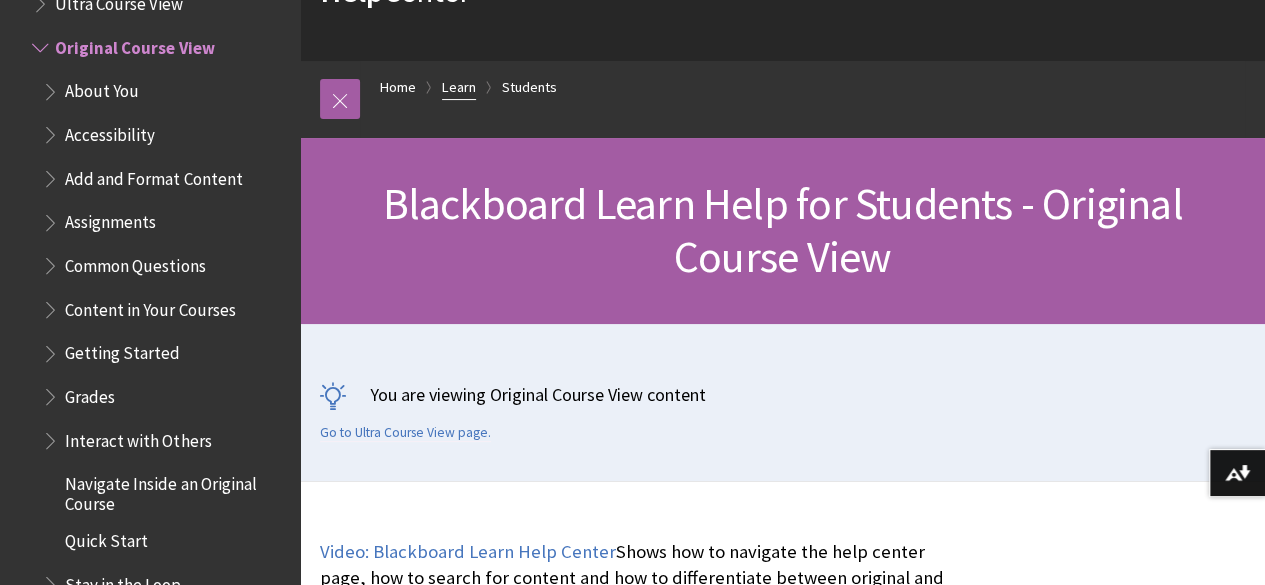click on "Learn" at bounding box center [459, 87] 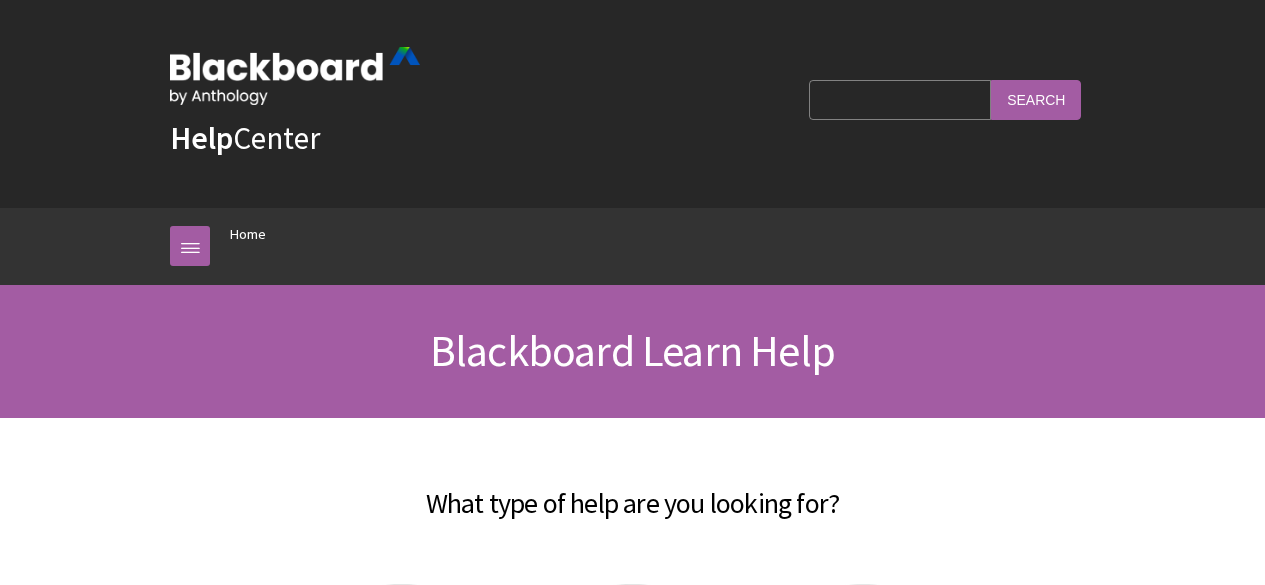 scroll, scrollTop: 0, scrollLeft: 0, axis: both 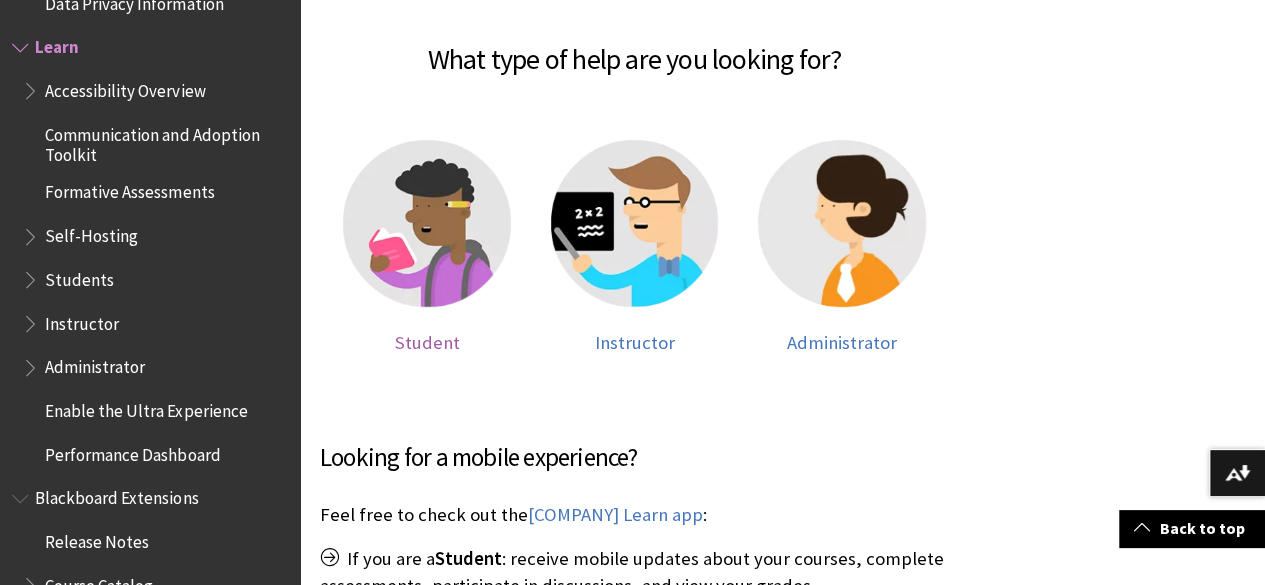 click at bounding box center [427, 224] 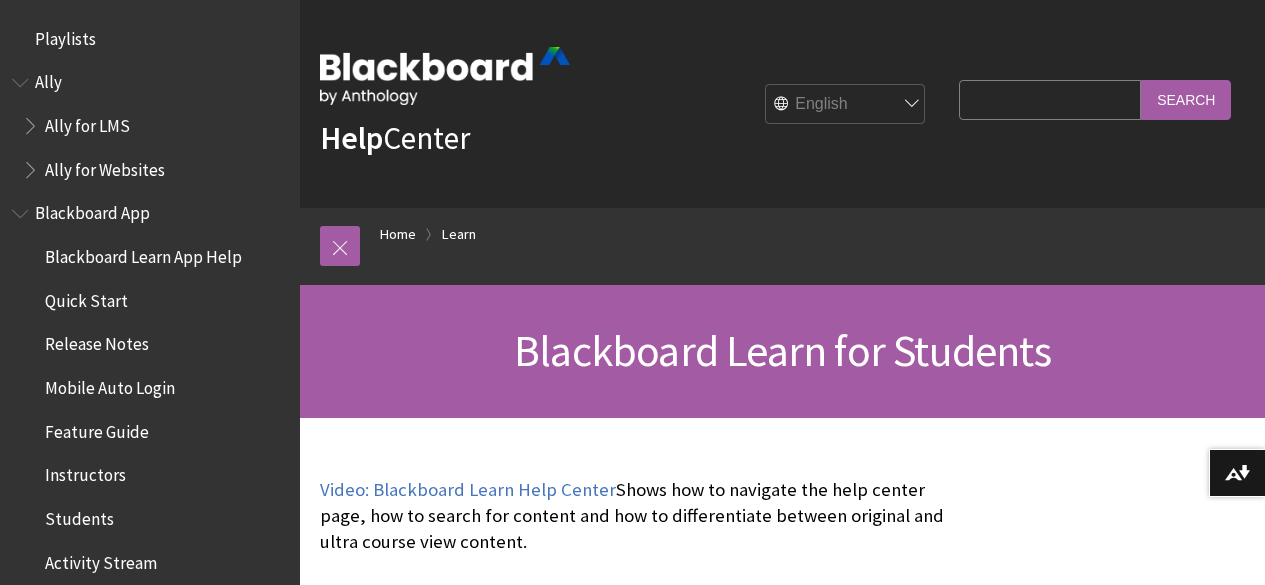 scroll, scrollTop: 119, scrollLeft: 0, axis: vertical 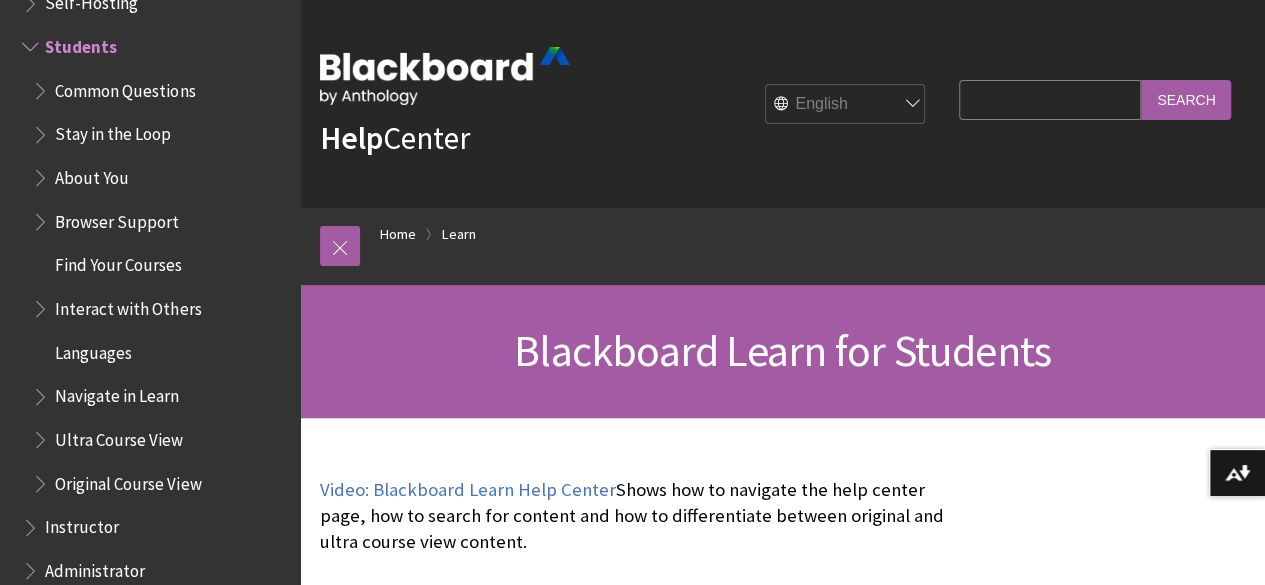 click on "Ultra Course View" at bounding box center [125, 87] 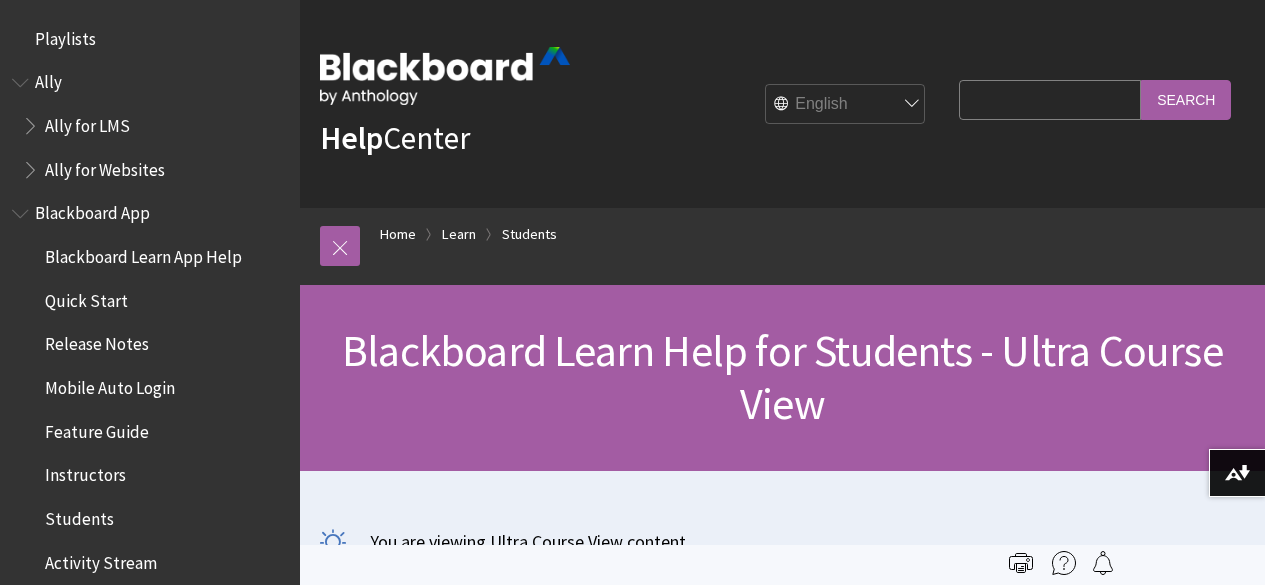 scroll, scrollTop: 0, scrollLeft: 0, axis: both 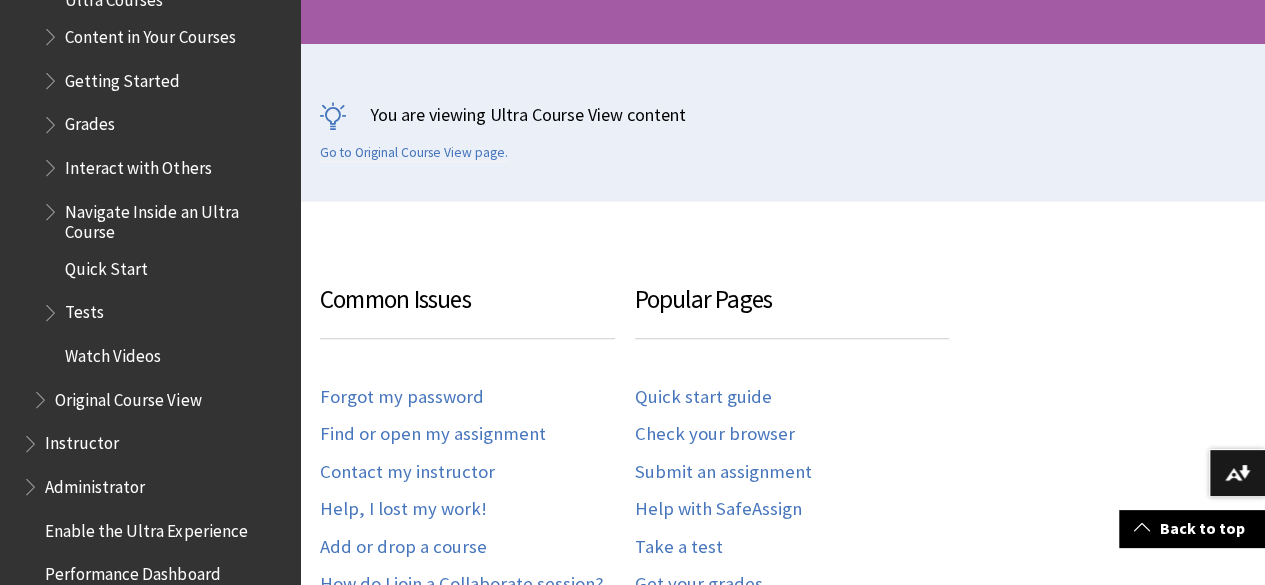 click on "Watch Videos" at bounding box center (113, 352) 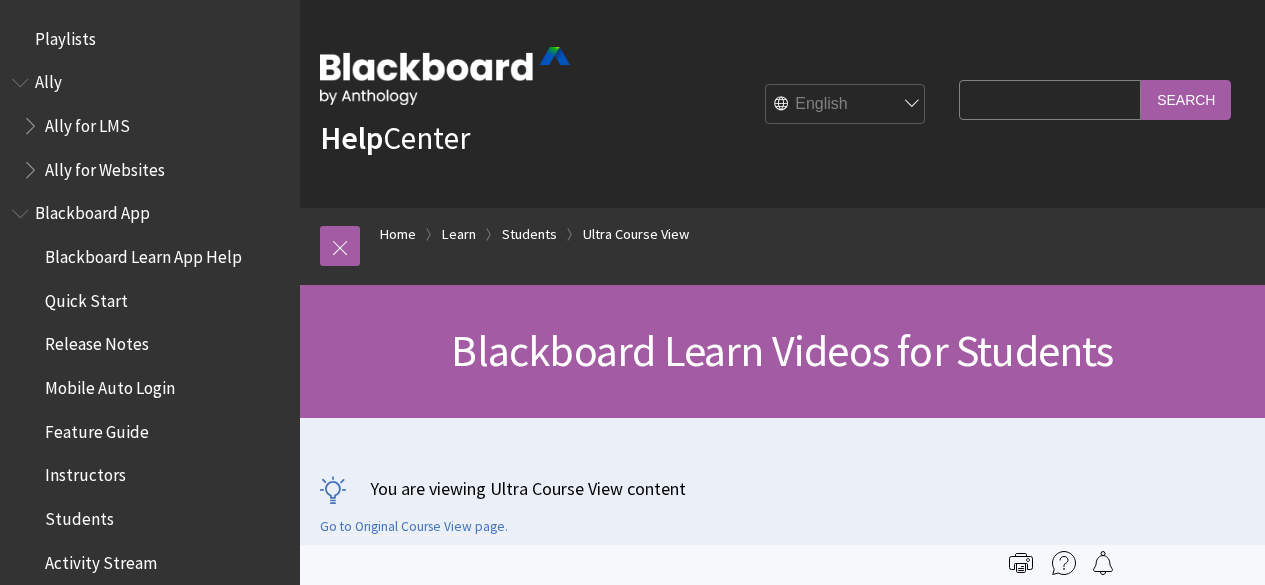 scroll, scrollTop: 0, scrollLeft: 0, axis: both 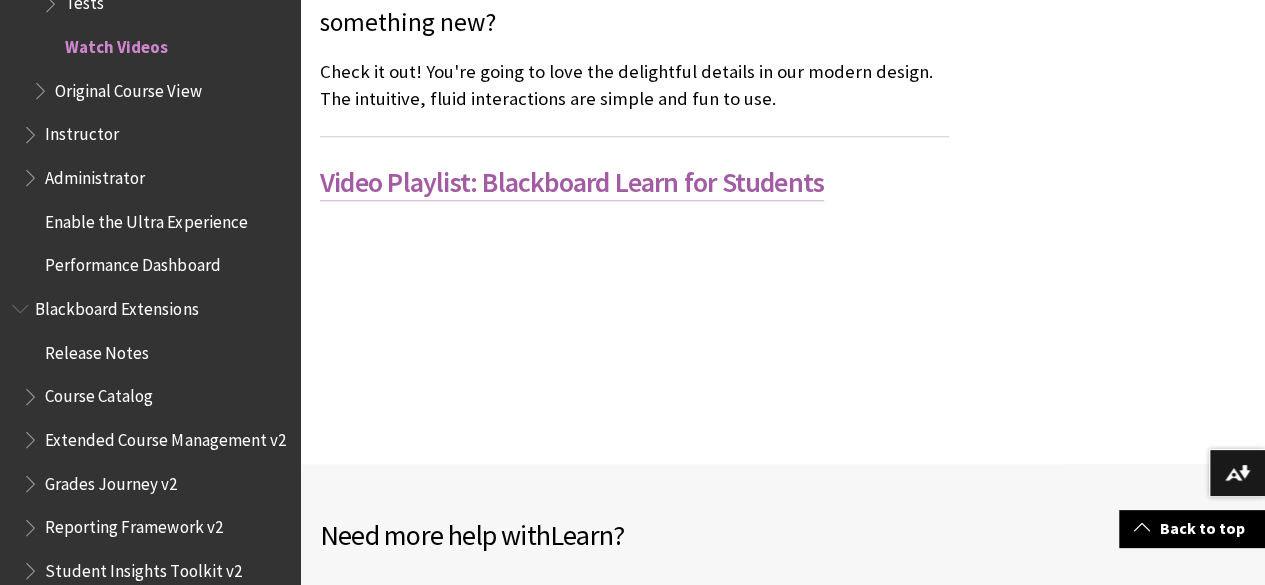 click on "Video Playlist: Blackboard Learn for Students" at bounding box center (572, 182) 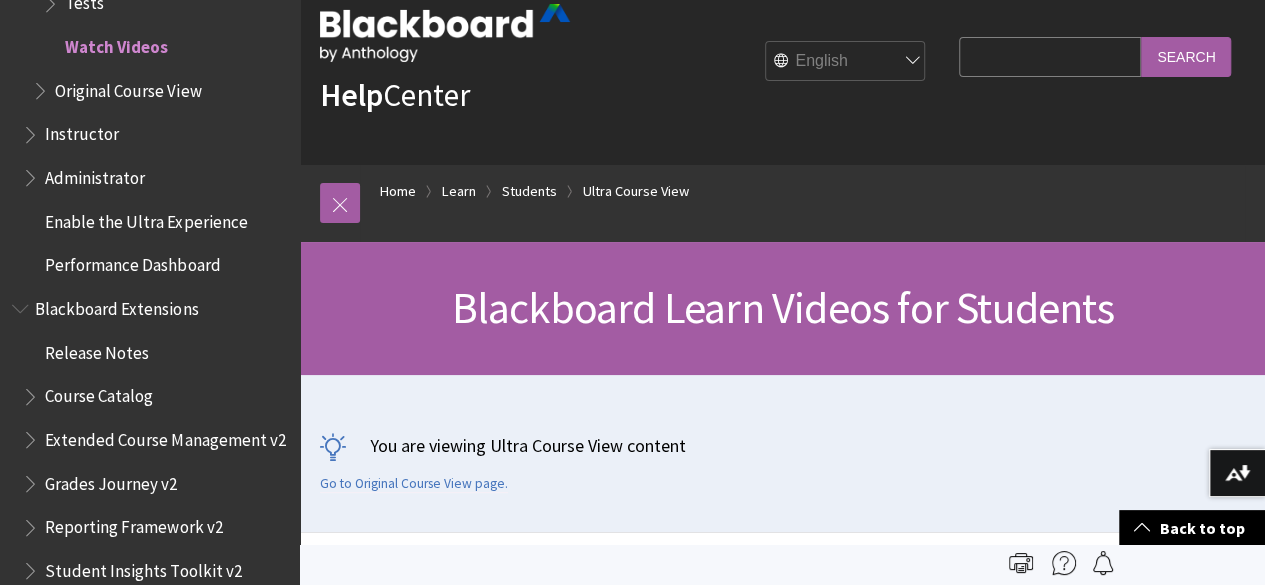 scroll, scrollTop: 0, scrollLeft: 0, axis: both 